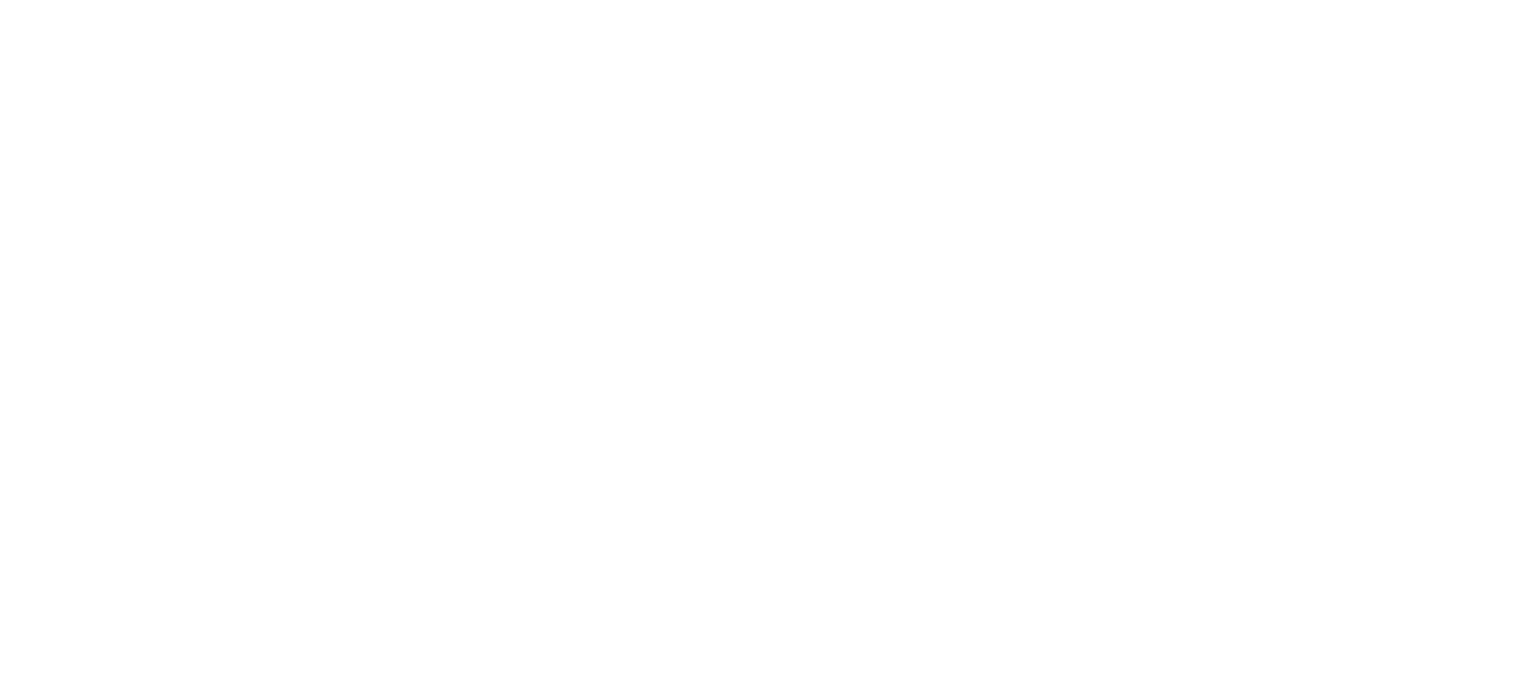 scroll, scrollTop: 0, scrollLeft: 0, axis: both 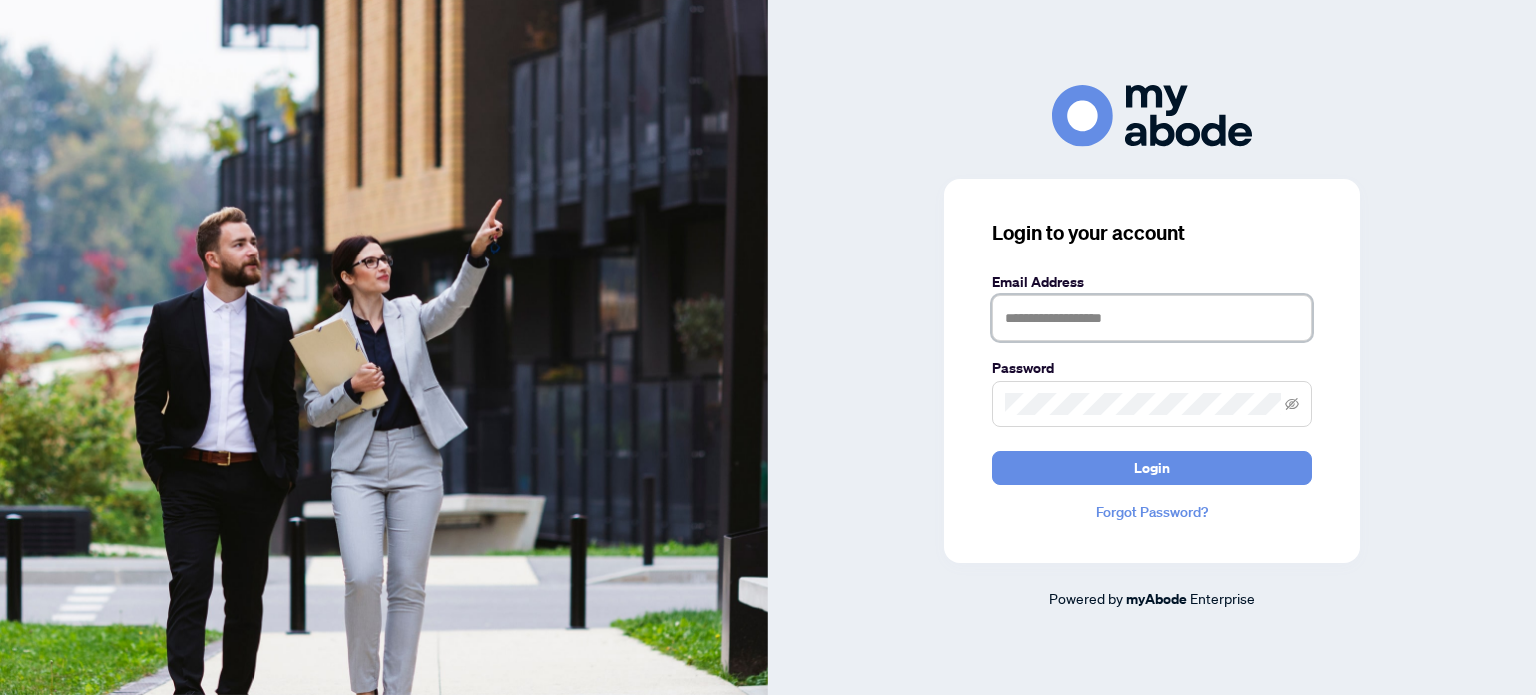 drag, startPoint x: 1068, startPoint y: 317, endPoint x: 1082, endPoint y: 311, distance: 15.231546 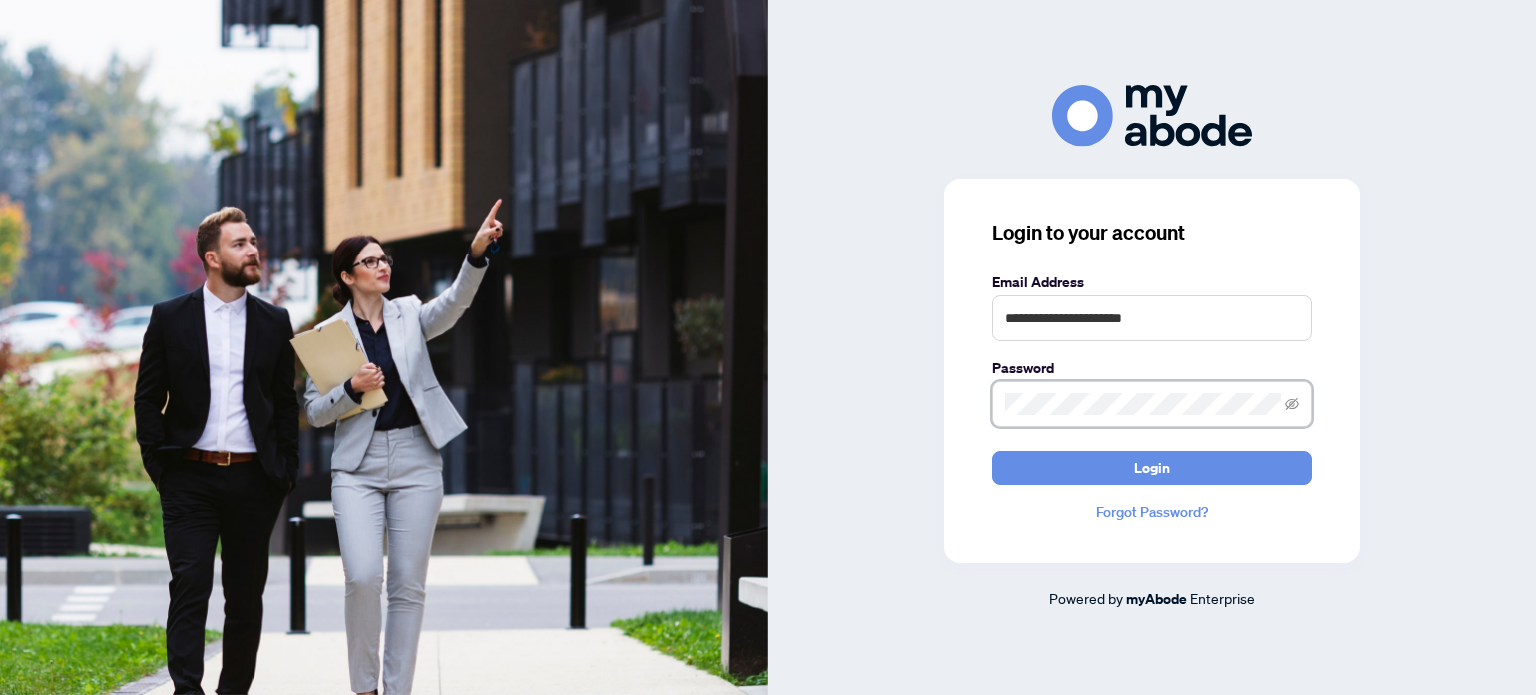click on "Login" at bounding box center (1152, 468) 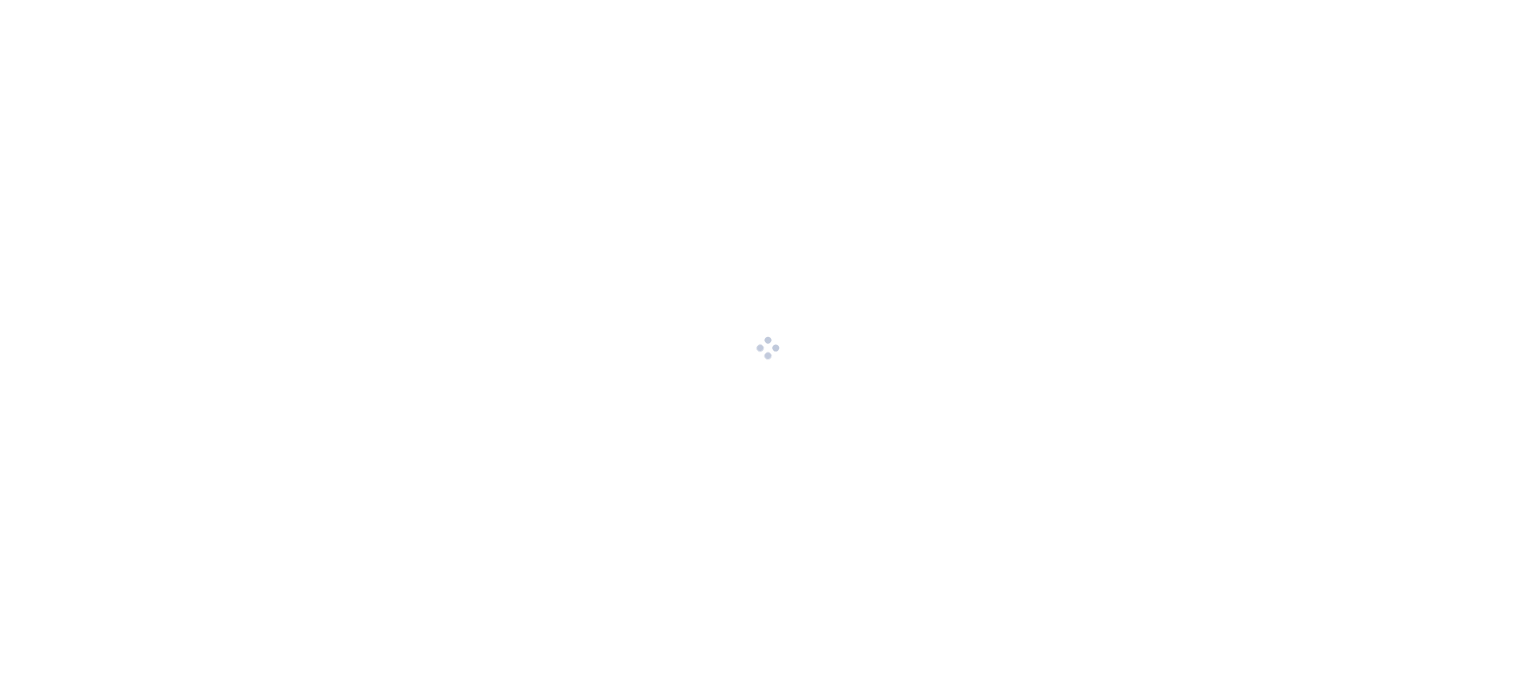 scroll, scrollTop: 0, scrollLeft: 0, axis: both 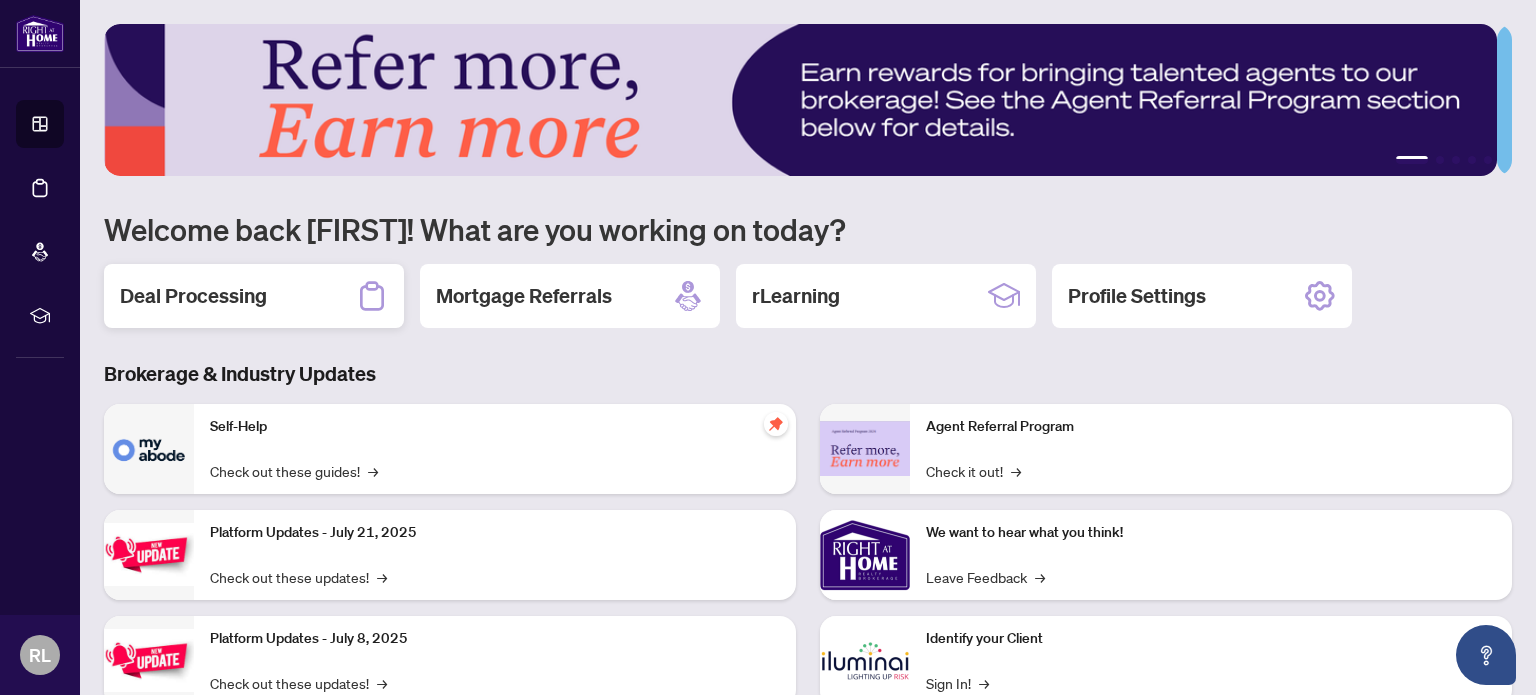 click on "Deal Processing" at bounding box center (254, 296) 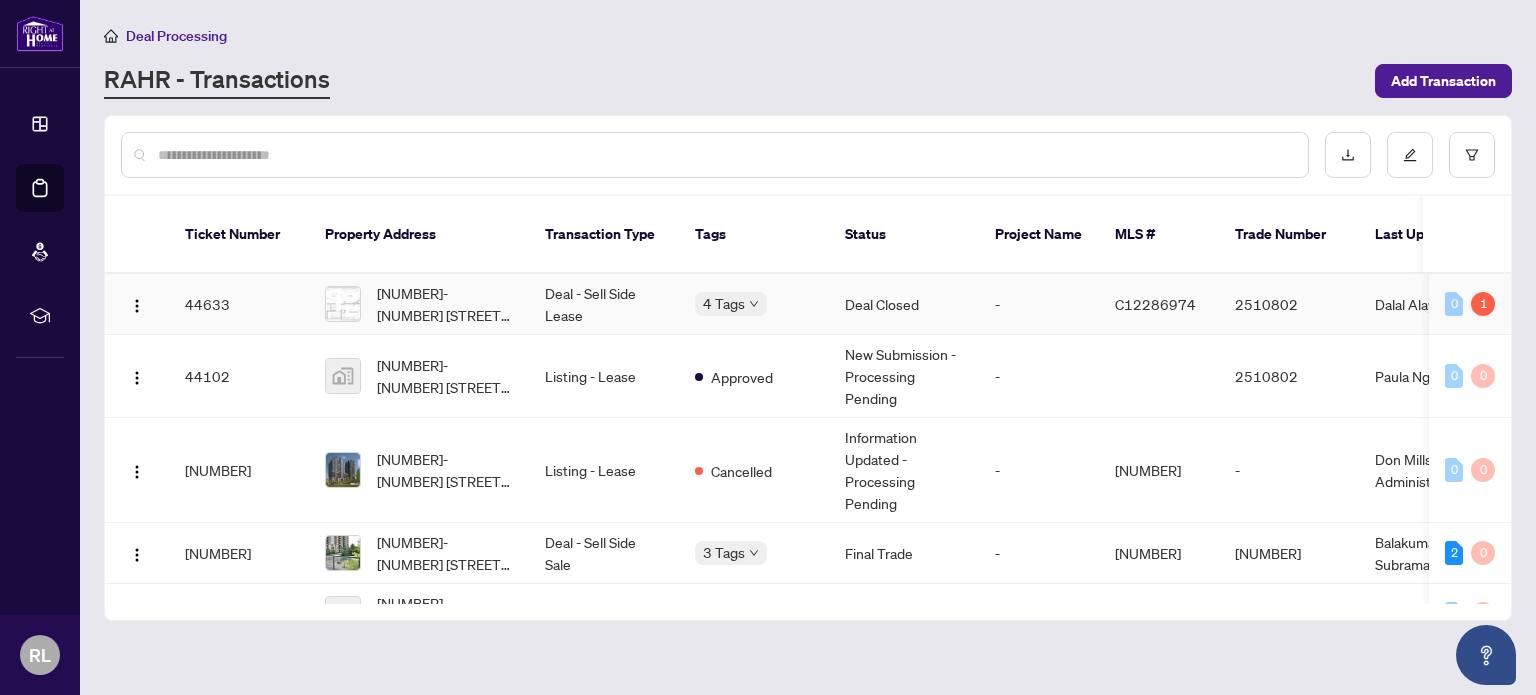 click on "4 Tags" at bounding box center [754, 304] 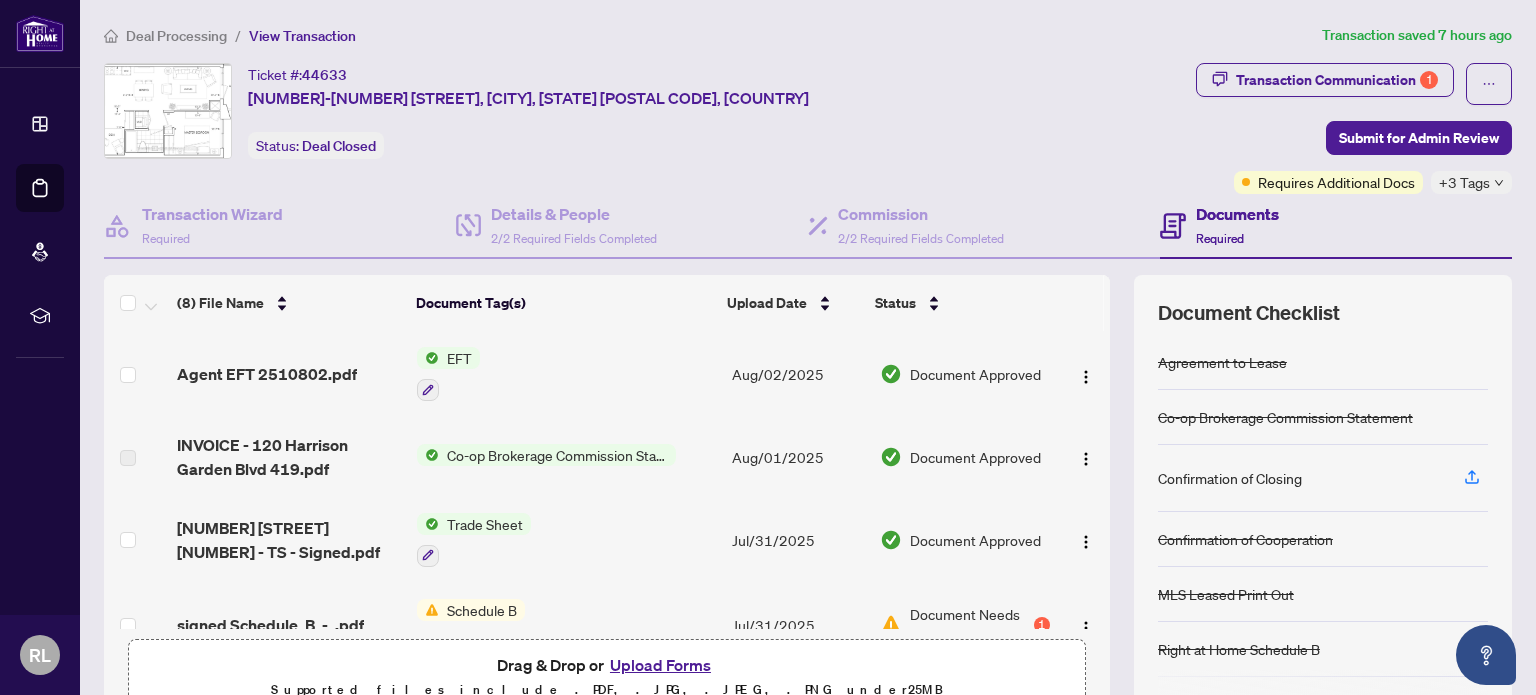 click on "Aug/02/2025" at bounding box center [798, 374] 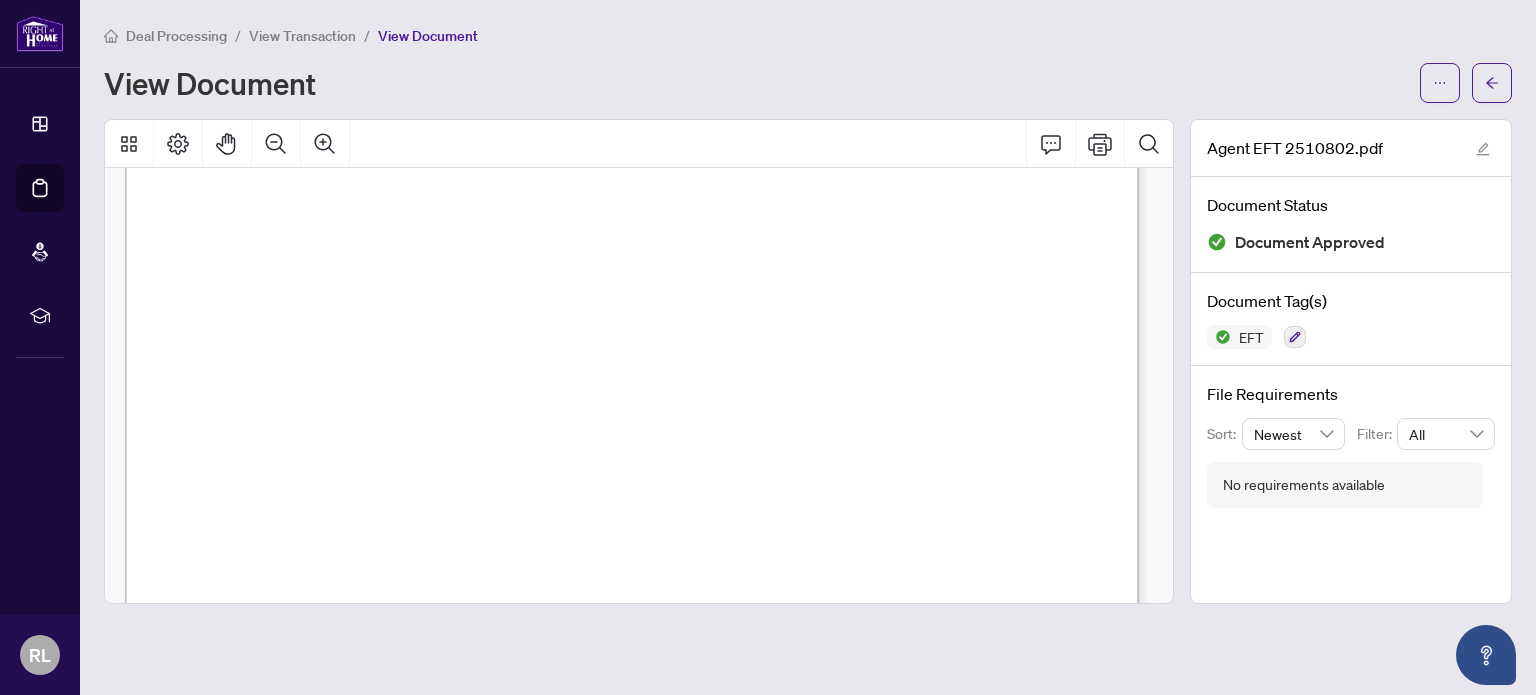 scroll, scrollTop: 600, scrollLeft: 0, axis: vertical 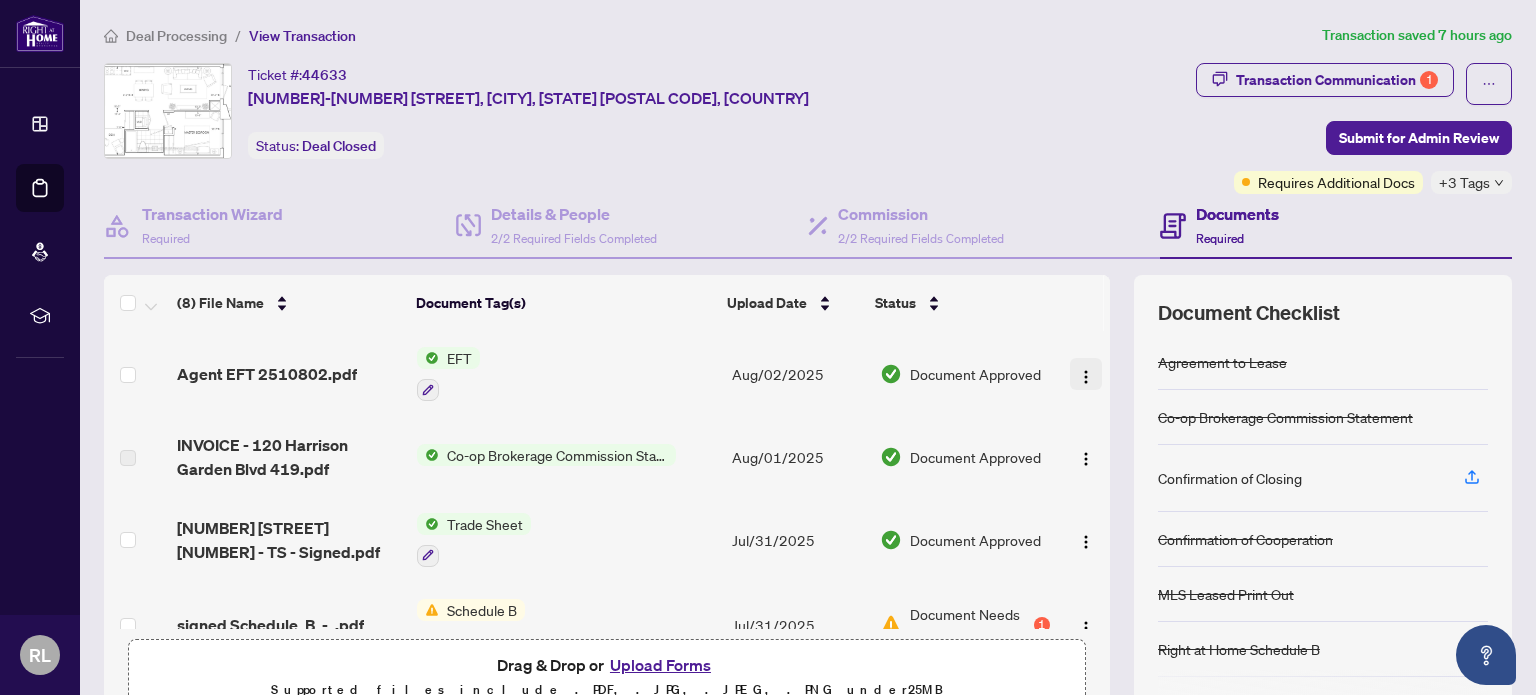 click at bounding box center [1086, 377] 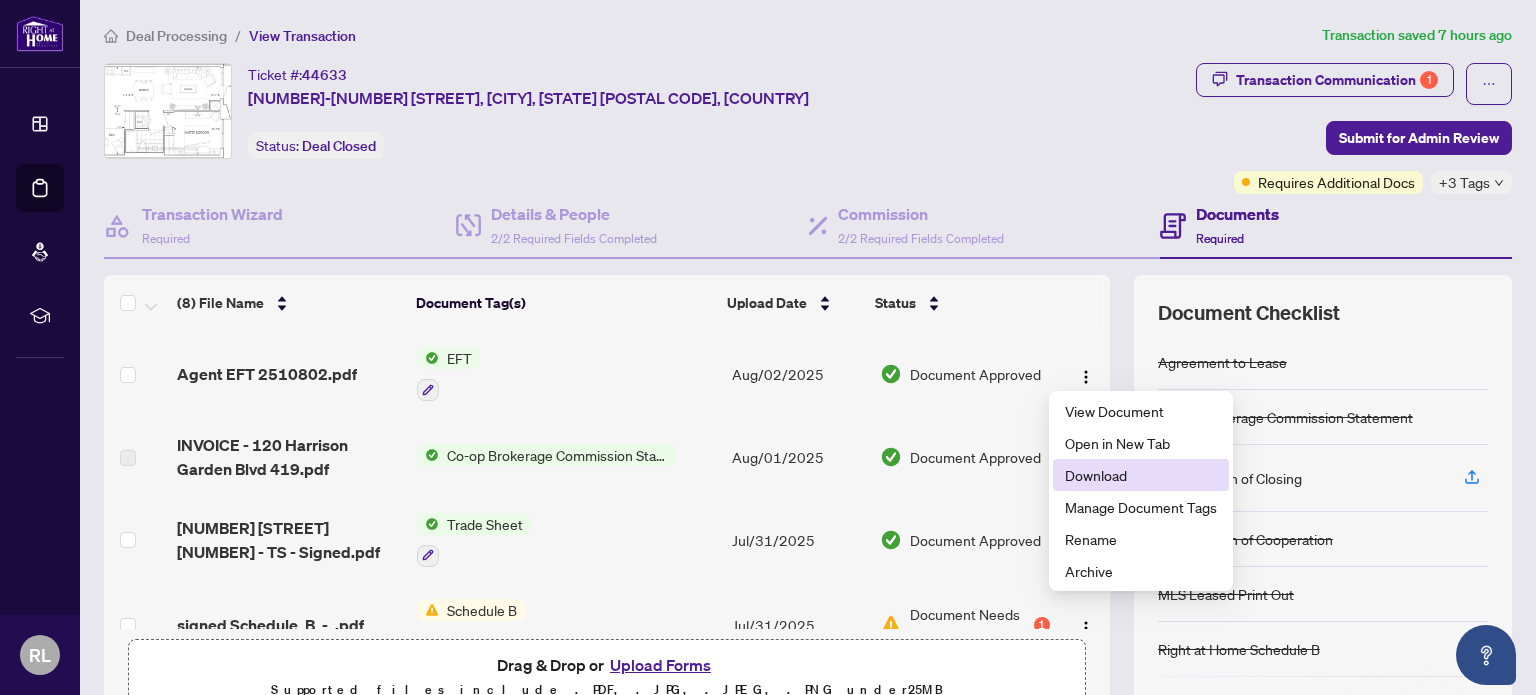 click on "Download" at bounding box center (1141, 475) 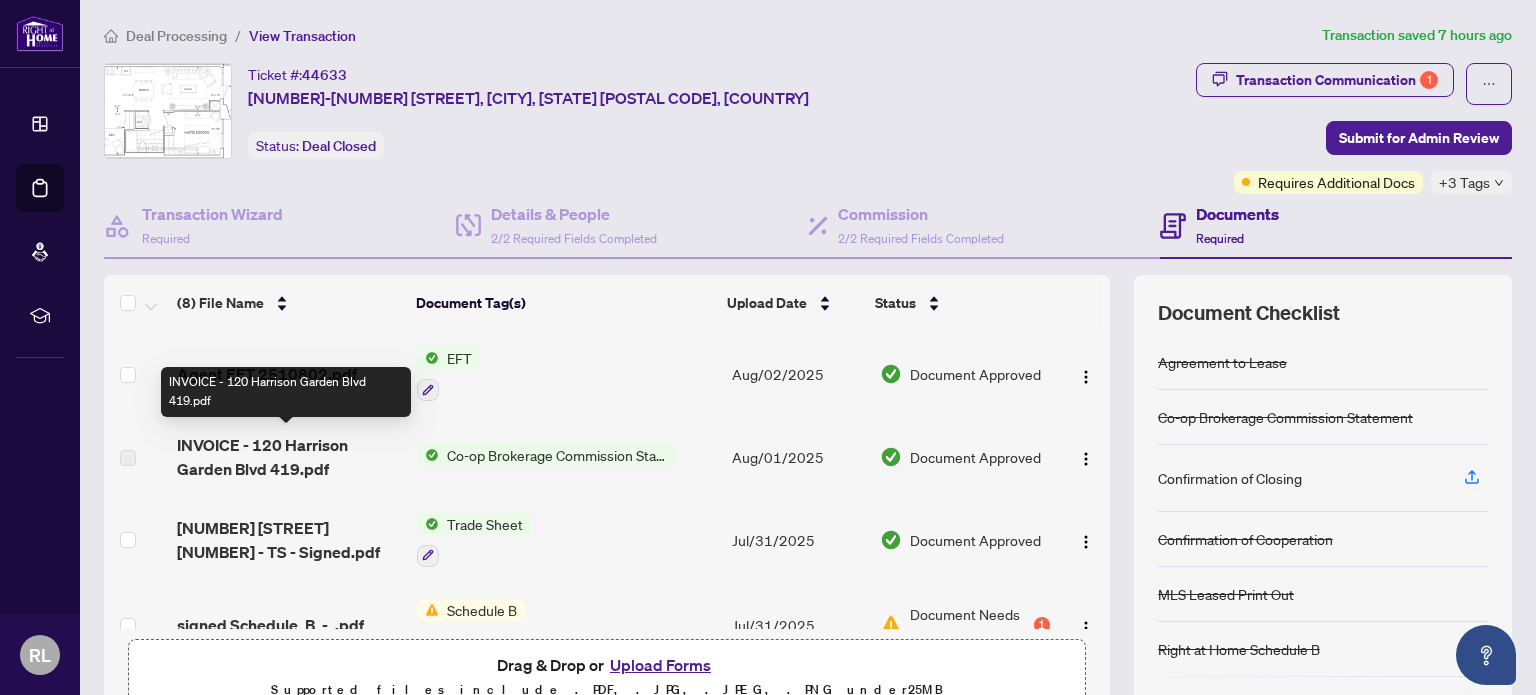 click on "INVOICE - 120 Harrison Garden Blvd 419.pdf" at bounding box center (289, 457) 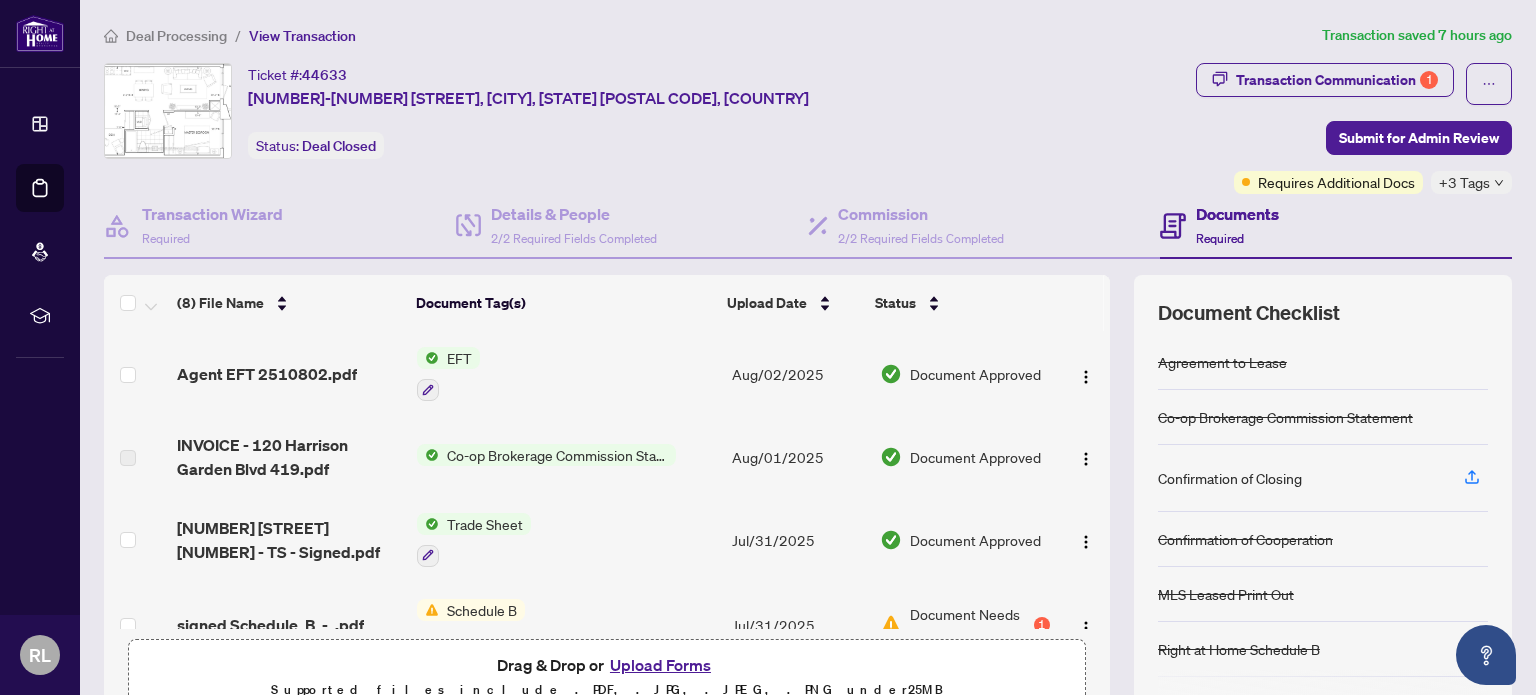 click on "Co-op Brokerage Commission Statement" at bounding box center (557, 455) 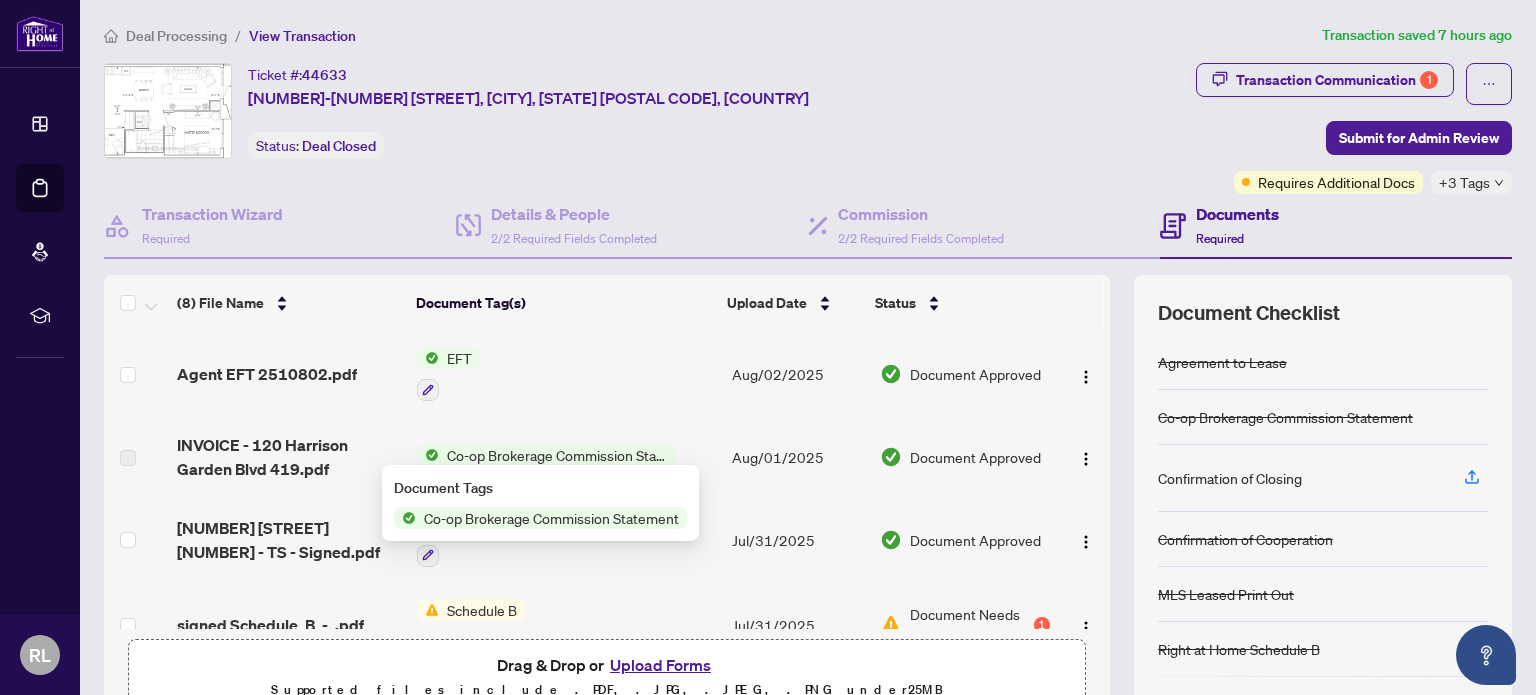 click on "Document Tags" at bounding box center [540, 488] 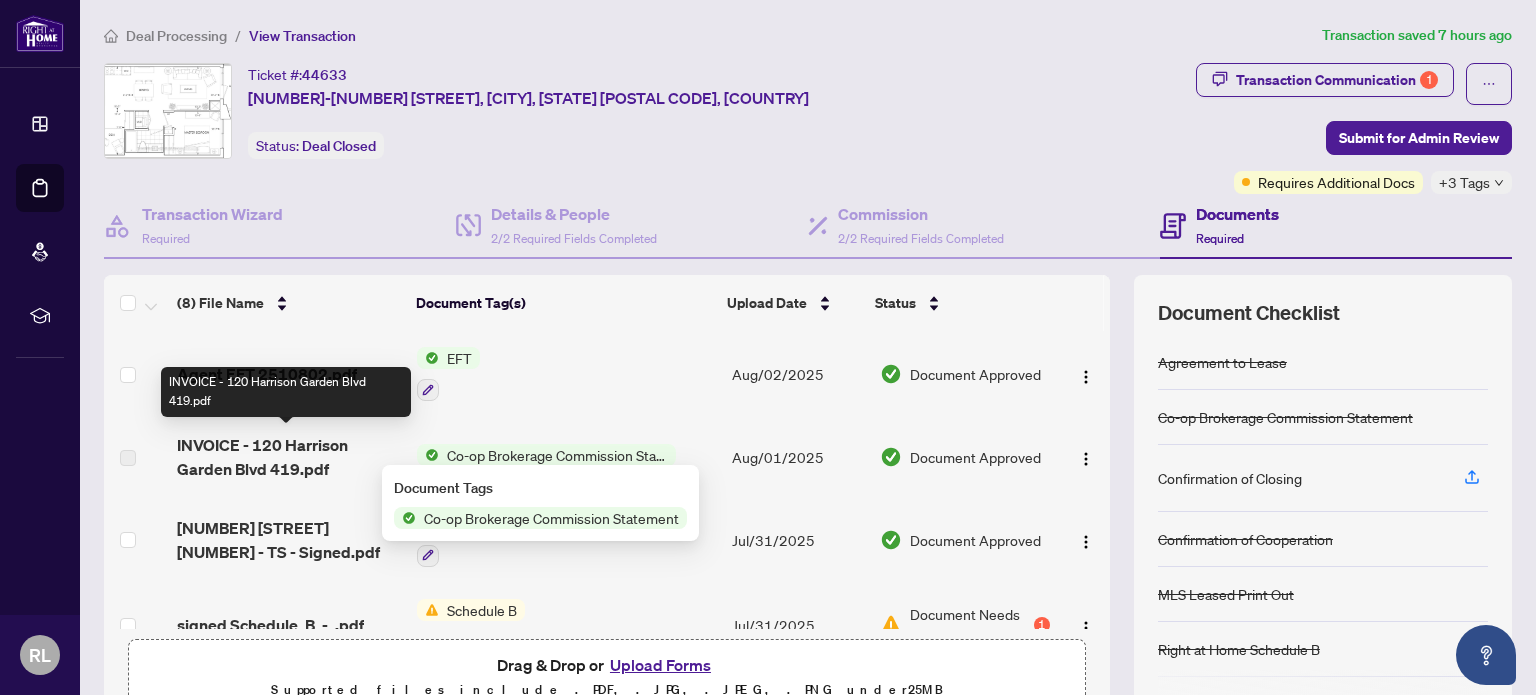 click on "INVOICE - 120 Harrison Garden Blvd 419.pdf" at bounding box center (289, 457) 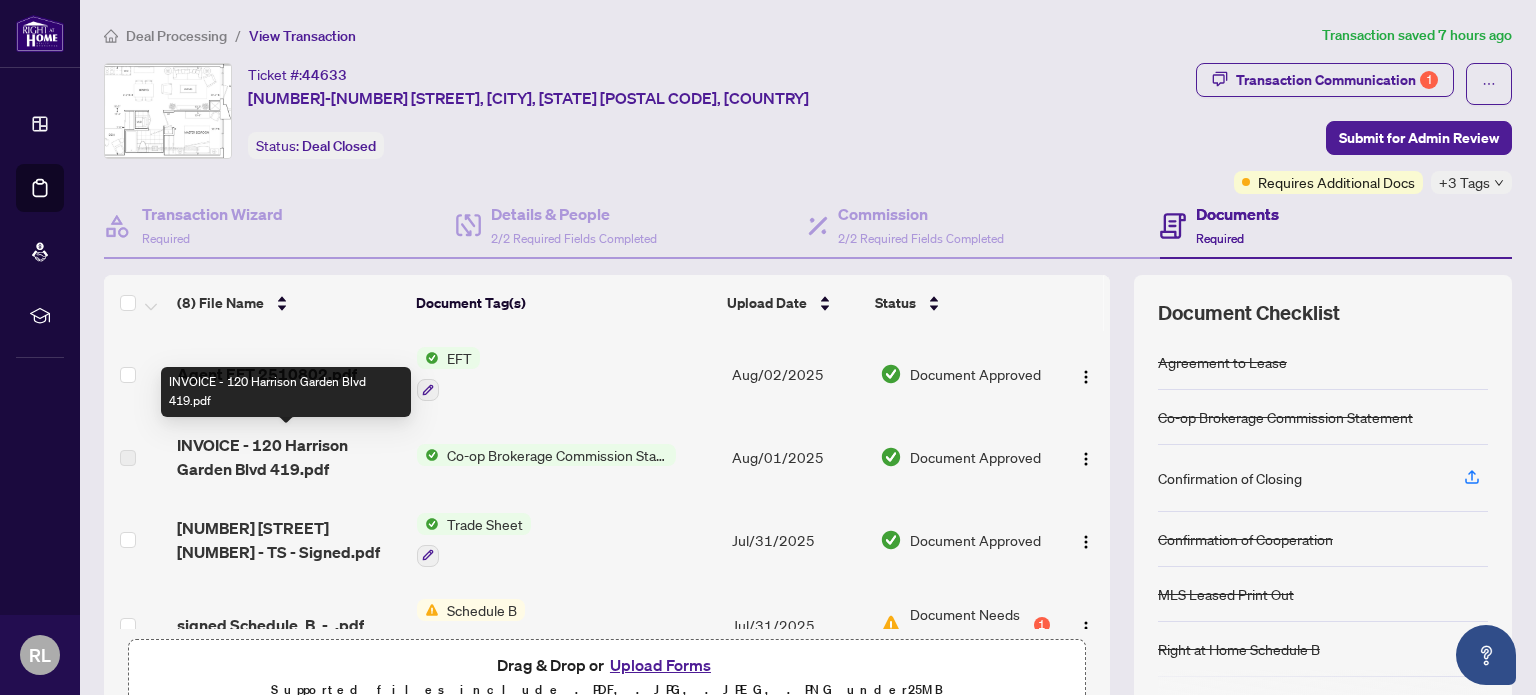 click on "INVOICE - 120 Harrison Garden Blvd 419.pdf" at bounding box center [289, 457] 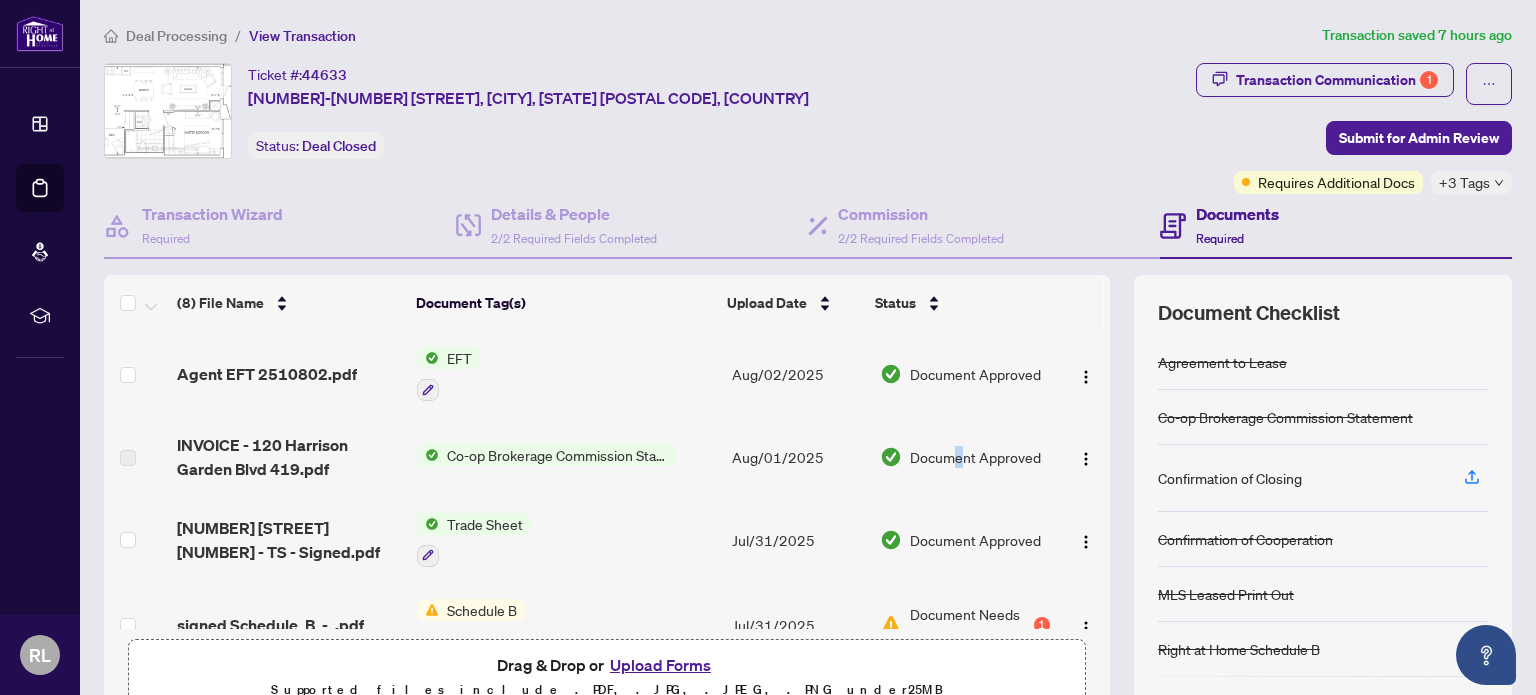 click on "Document Approved" at bounding box center (975, 457) 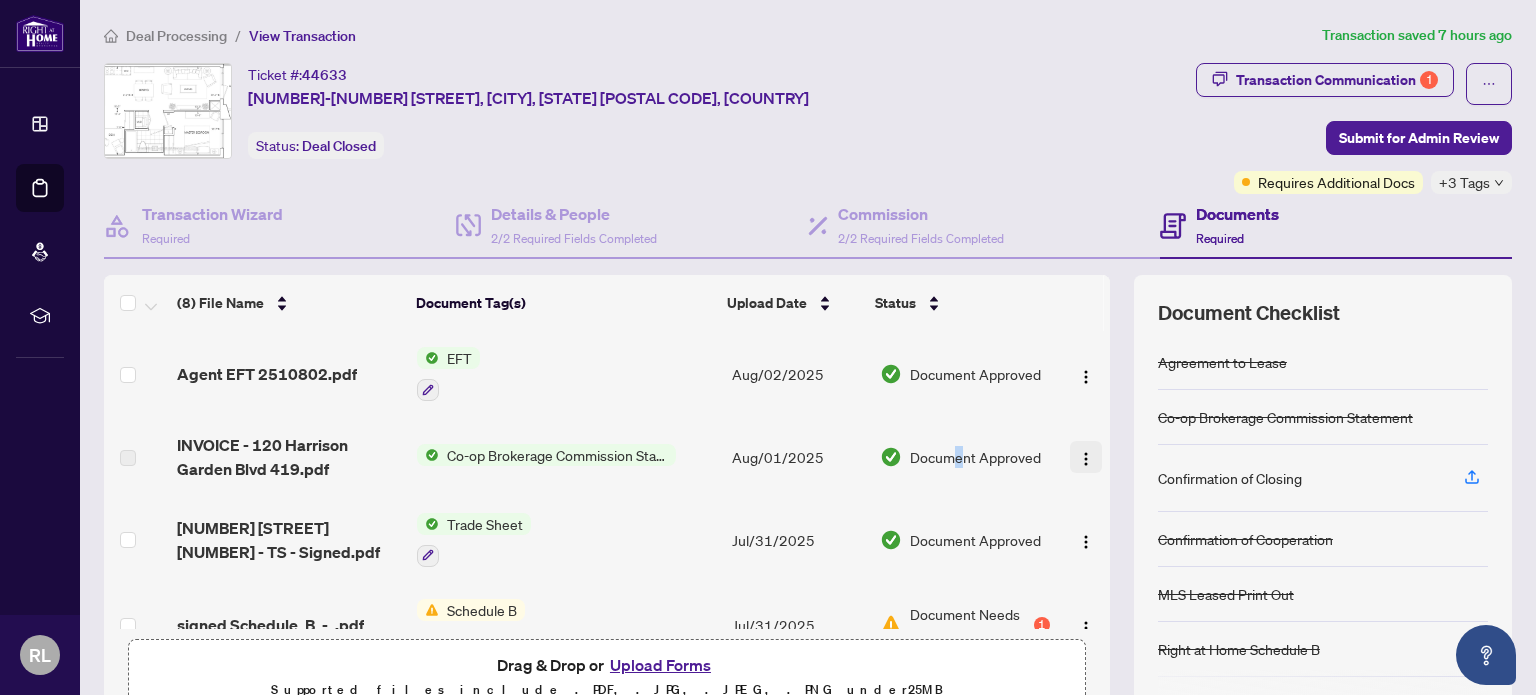 click at bounding box center [1086, 459] 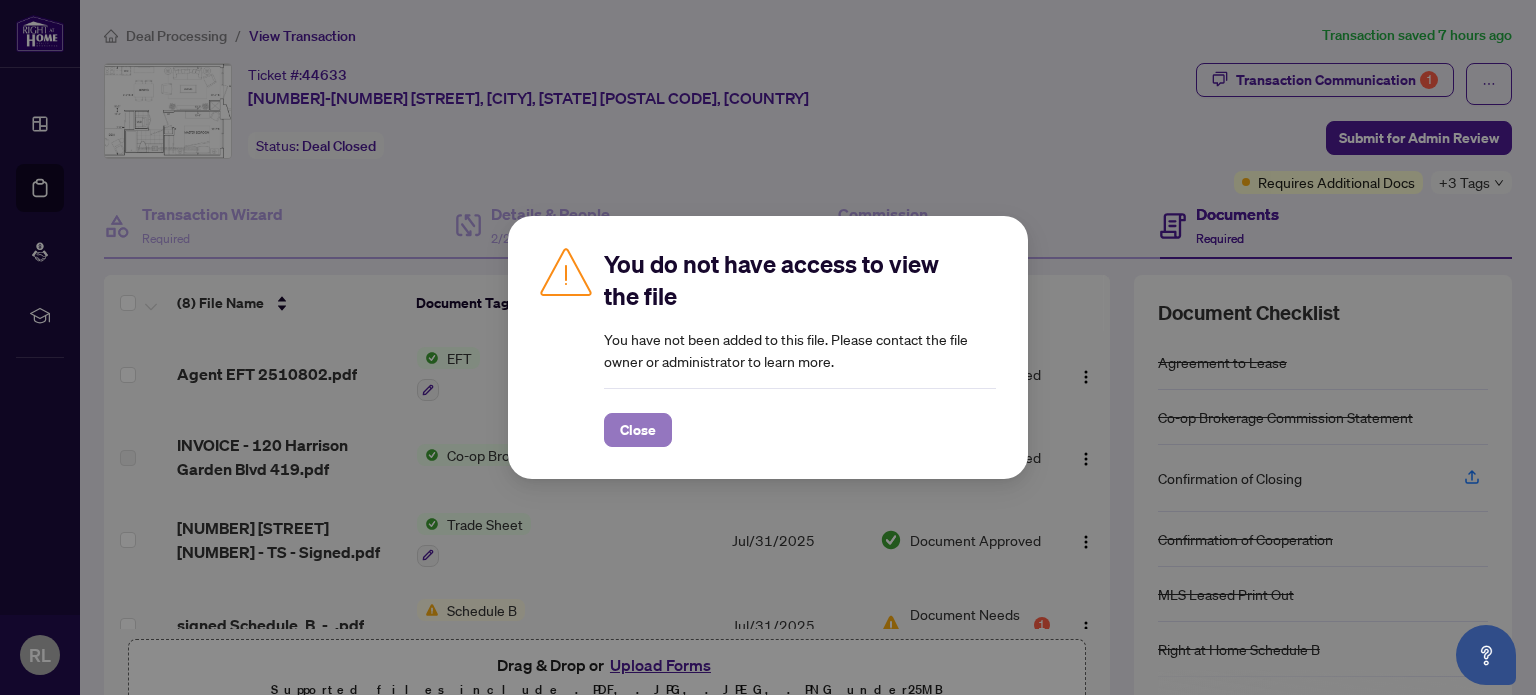 click on "Close" at bounding box center [638, 430] 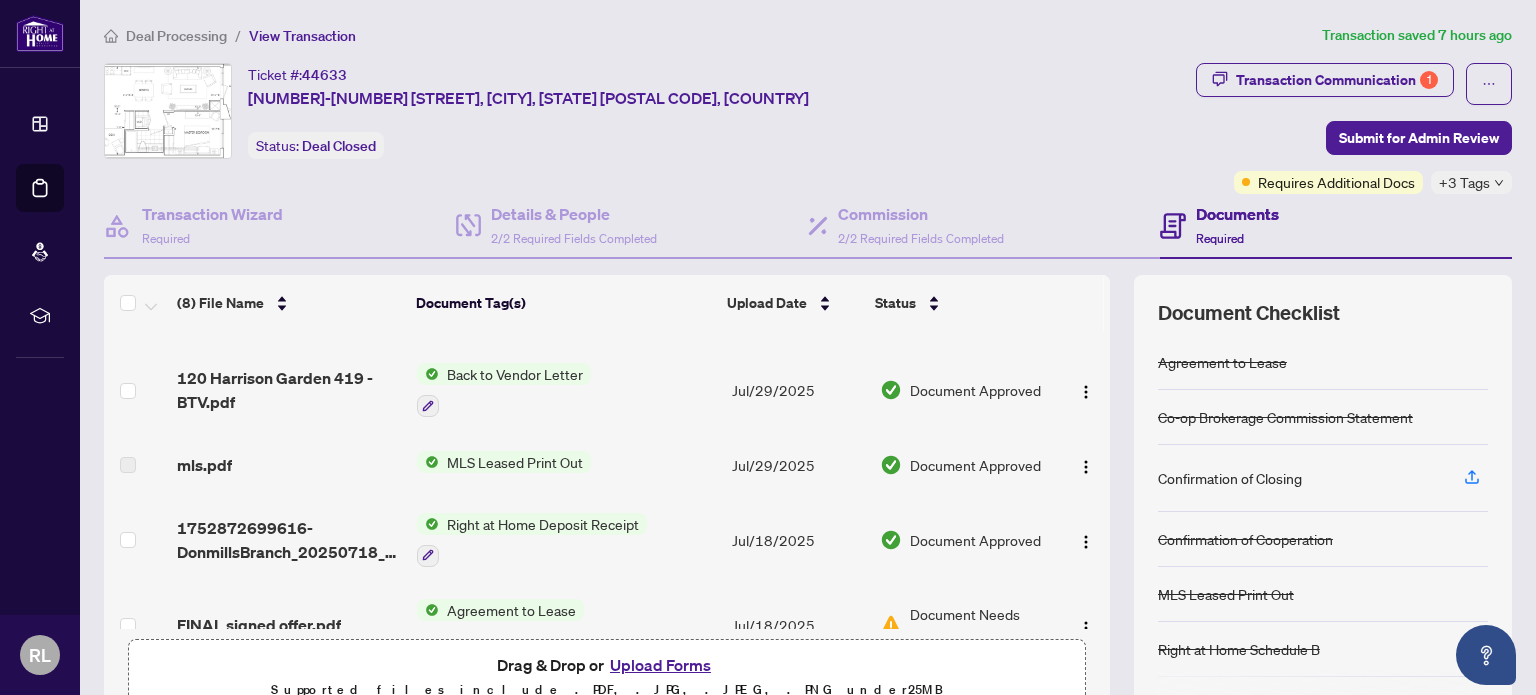 scroll, scrollTop: 357, scrollLeft: 0, axis: vertical 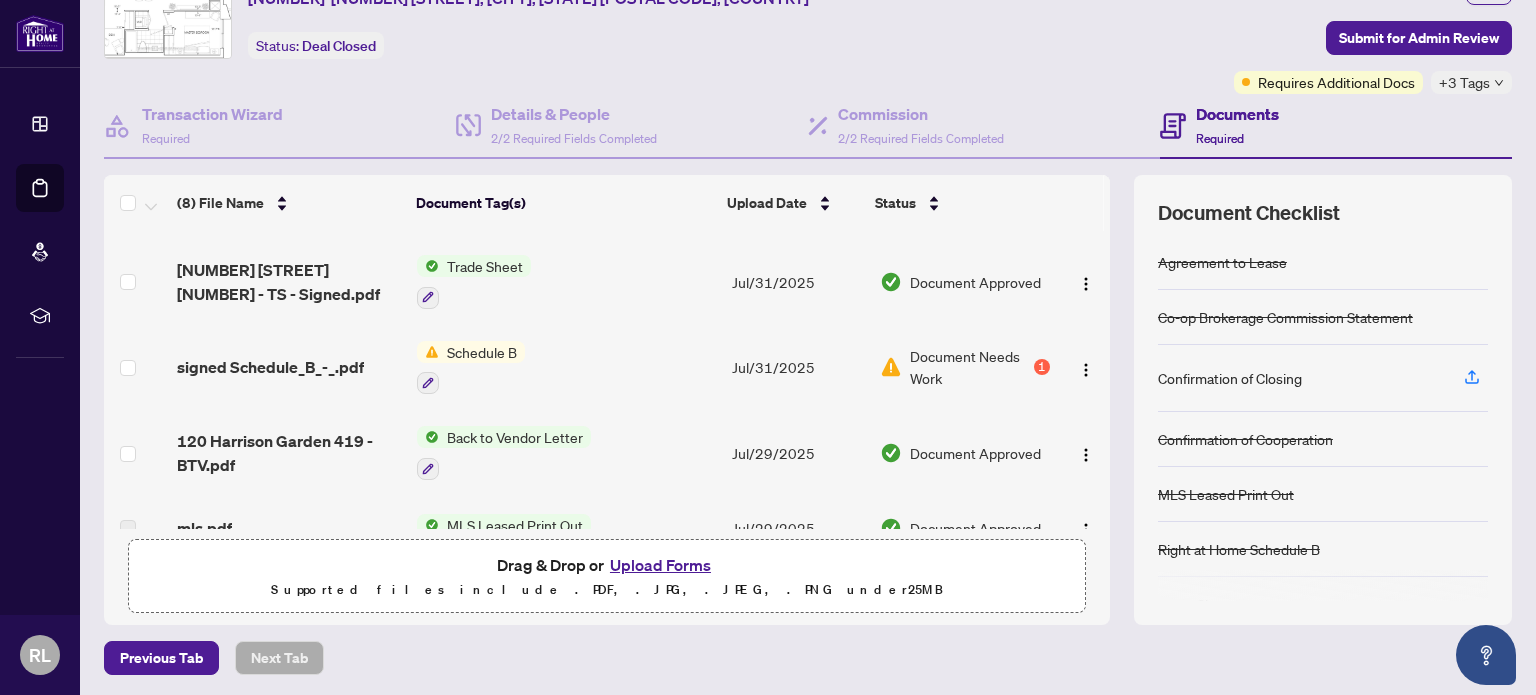 click on "Requires Additional Docs" at bounding box center (1336, 82) 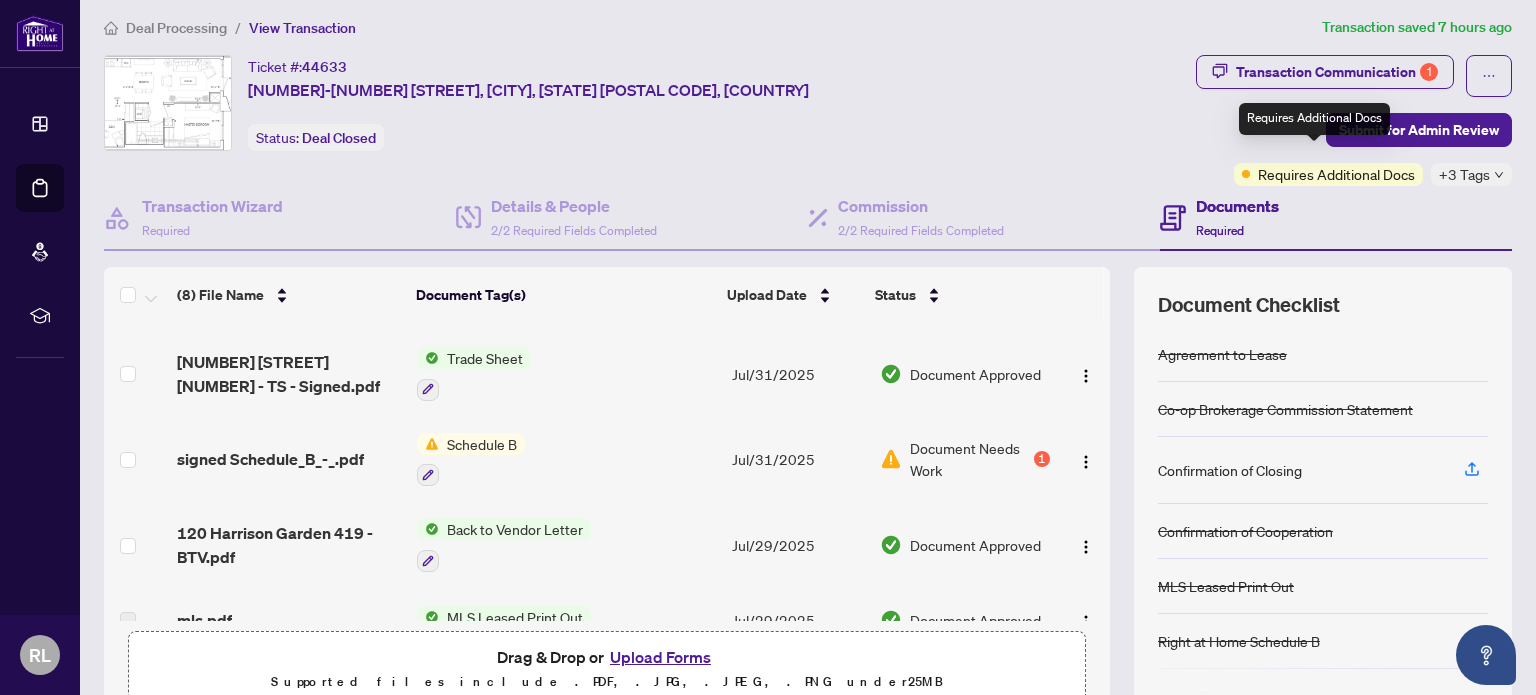 scroll, scrollTop: 0, scrollLeft: 0, axis: both 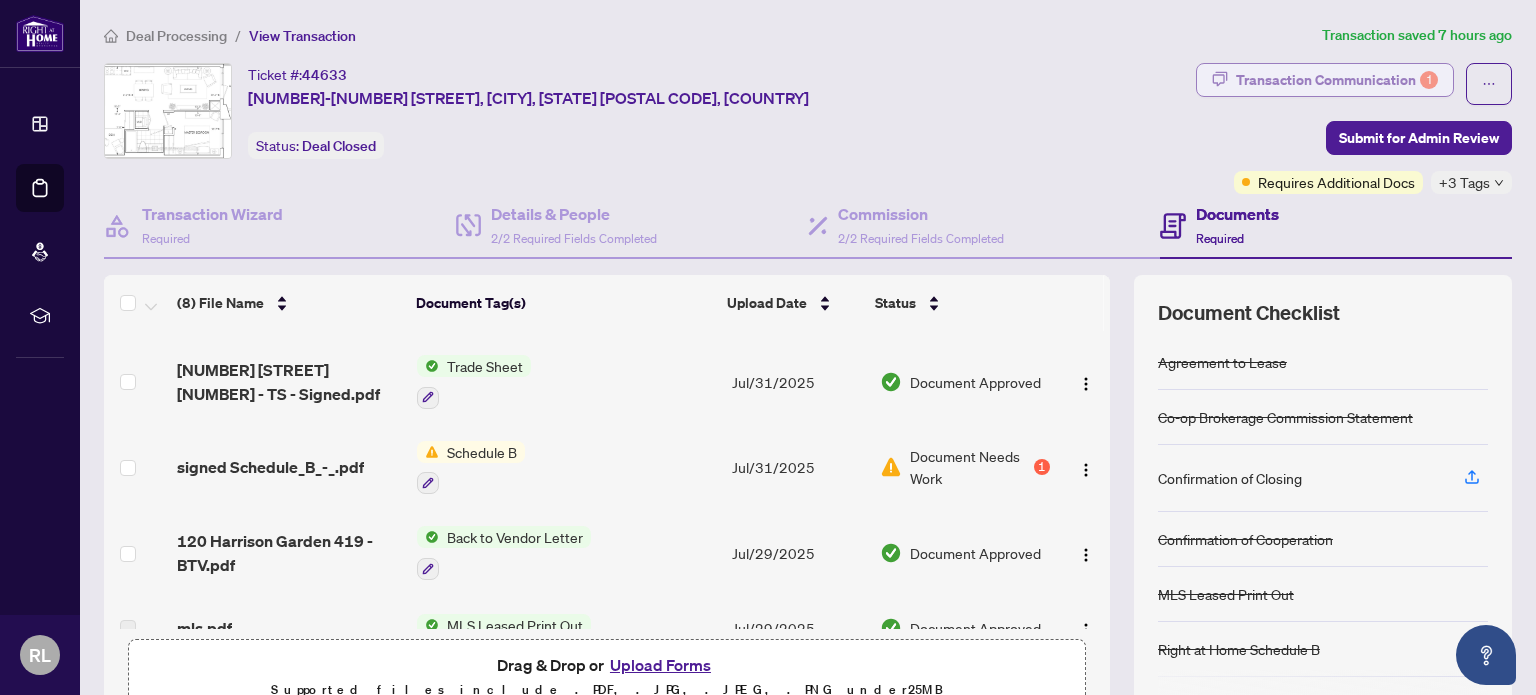click on "Transaction Communication 1" at bounding box center [1337, 80] 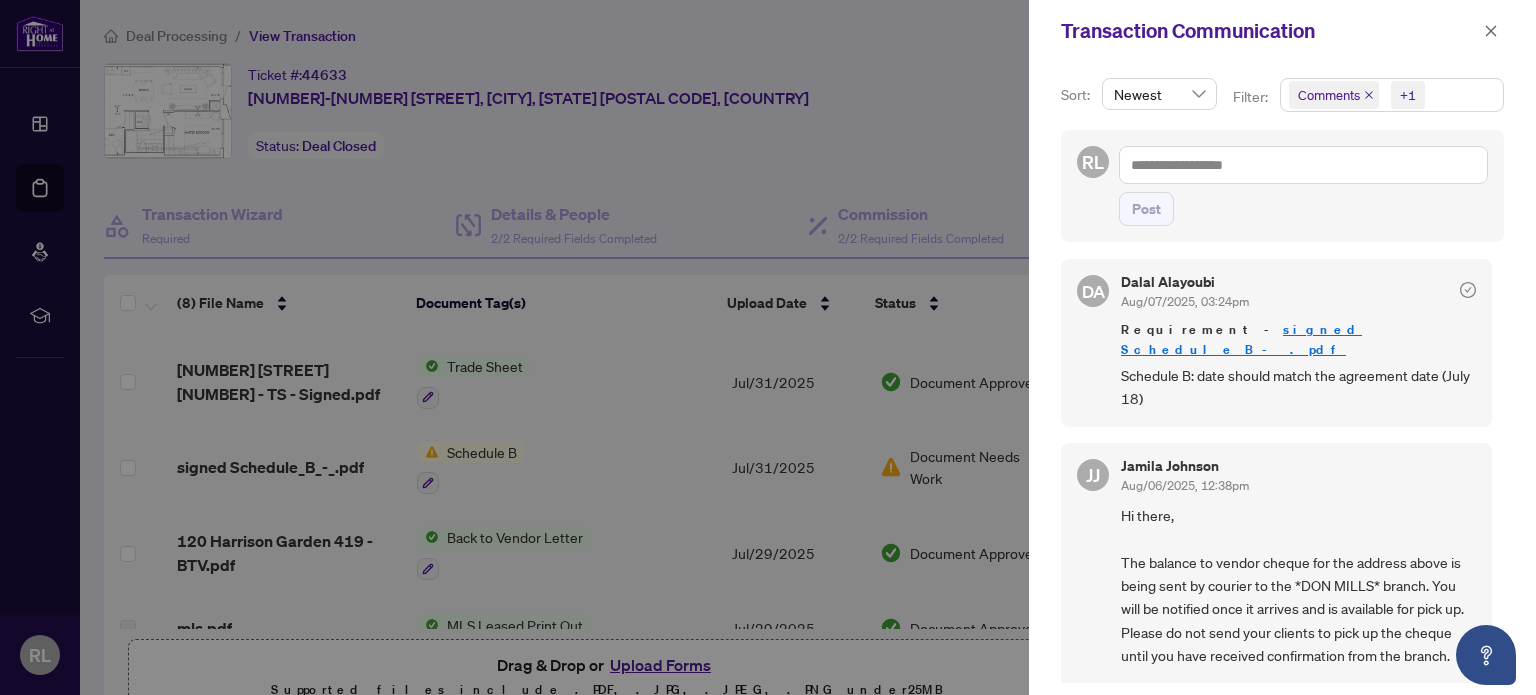 scroll, scrollTop: 0, scrollLeft: 0, axis: both 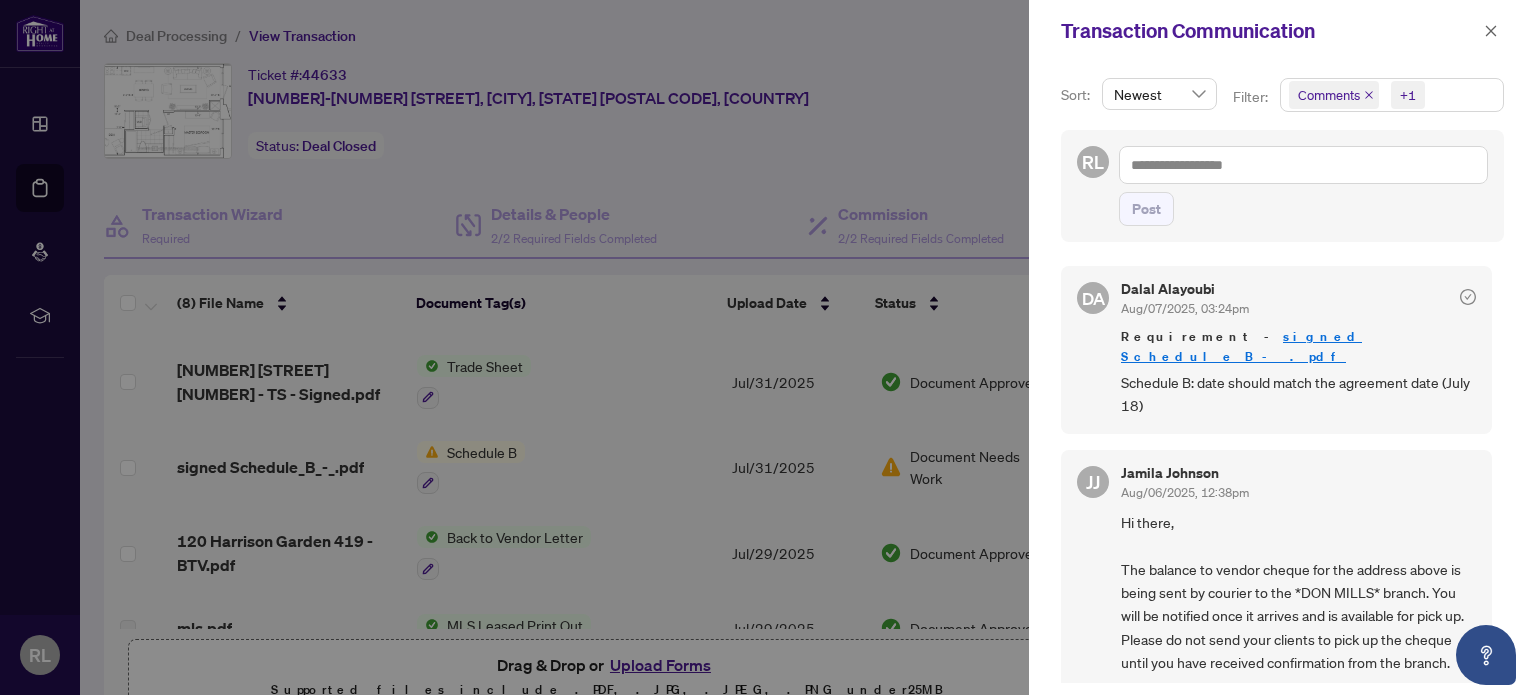 click on "signed Schedule_B_-_.pdf" at bounding box center [1241, 346] 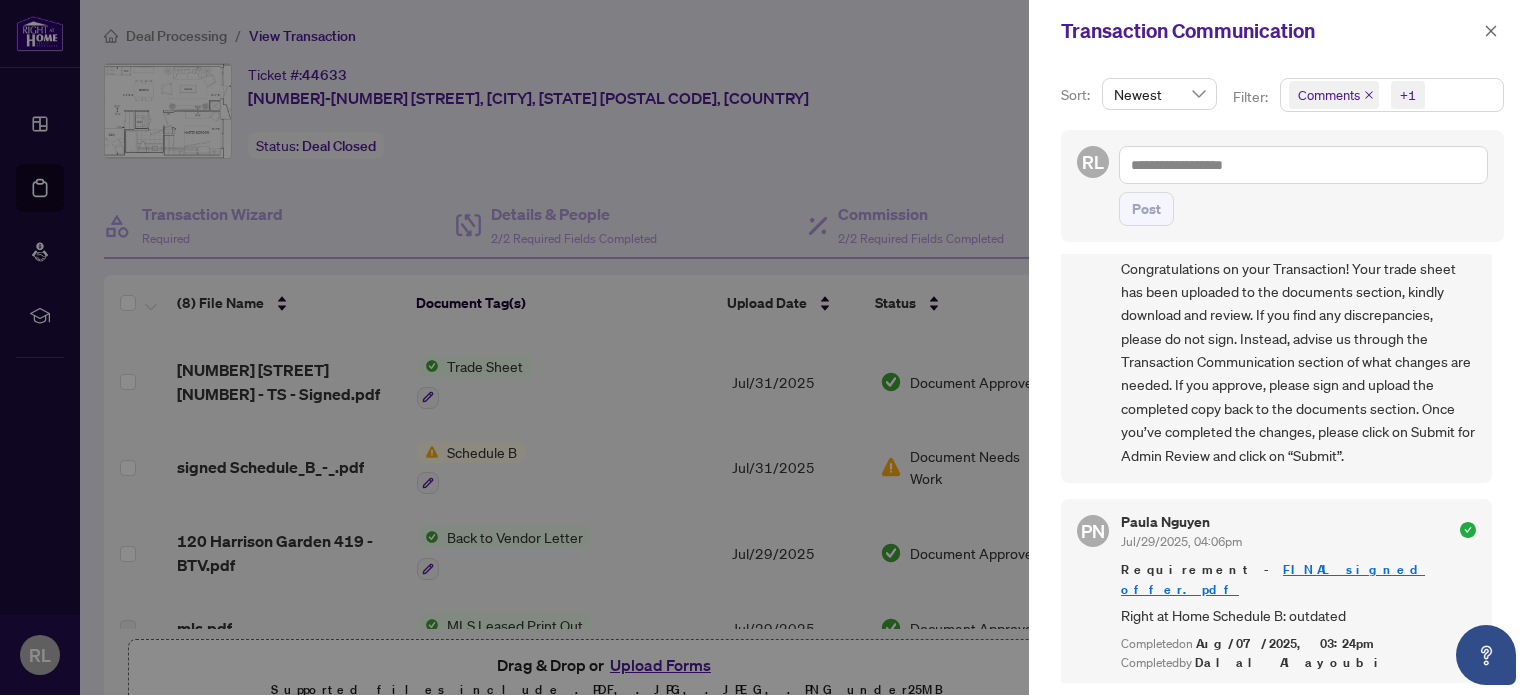 scroll, scrollTop: 1238, scrollLeft: 0, axis: vertical 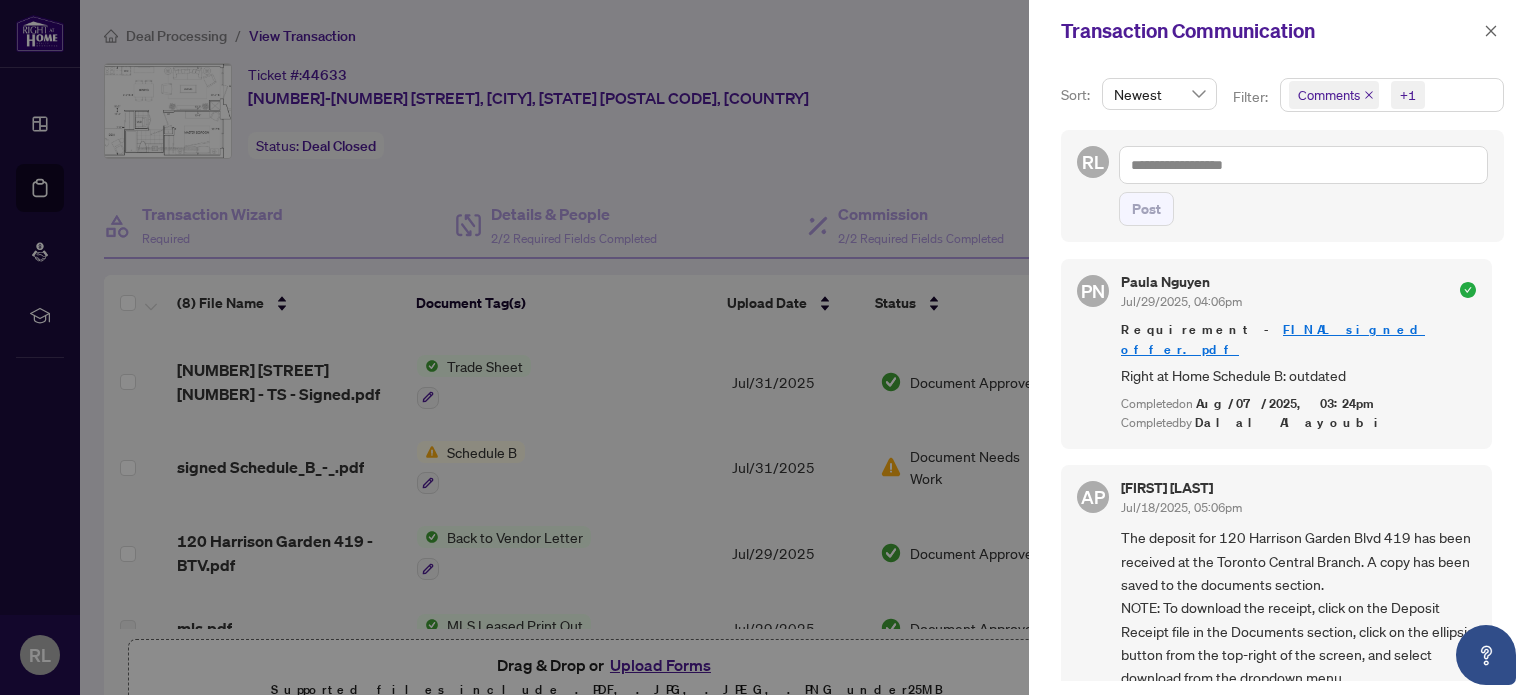 click at bounding box center [768, 347] 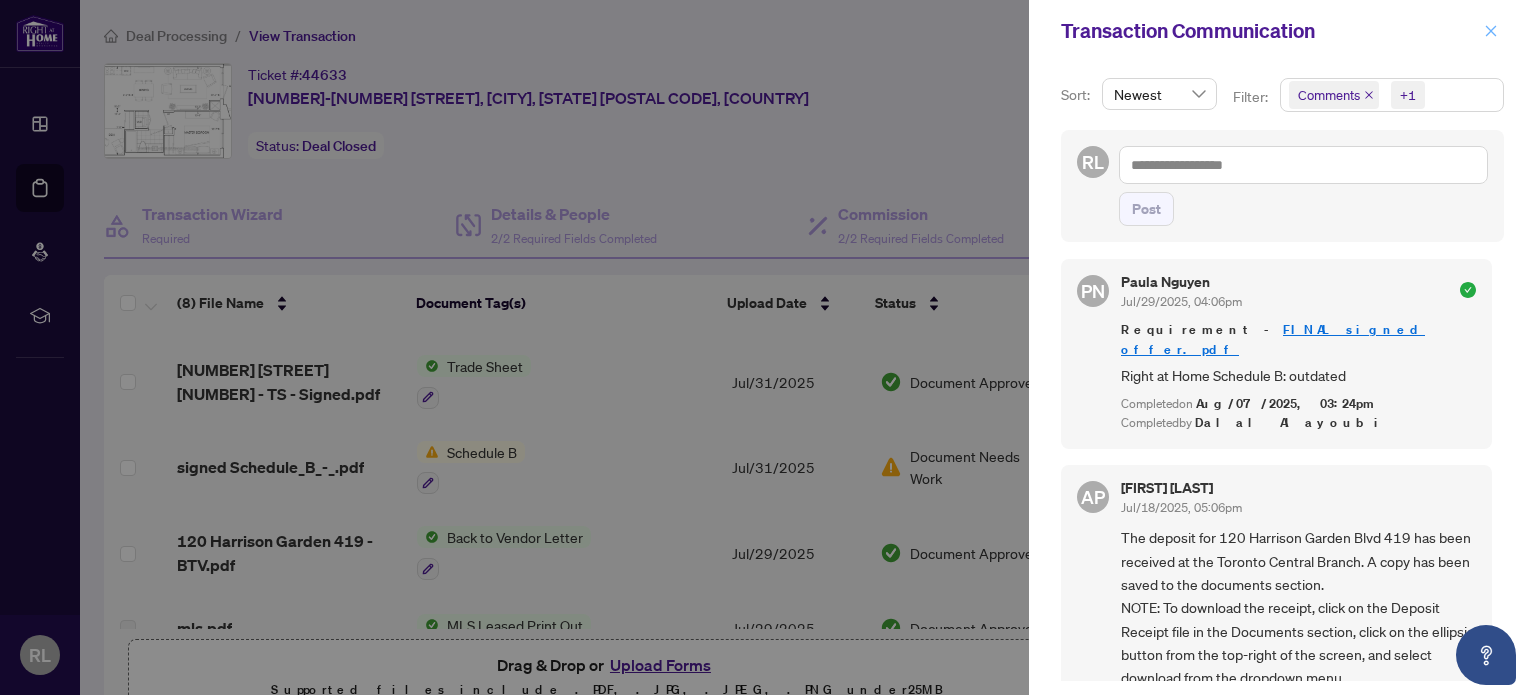 click at bounding box center (1491, 31) 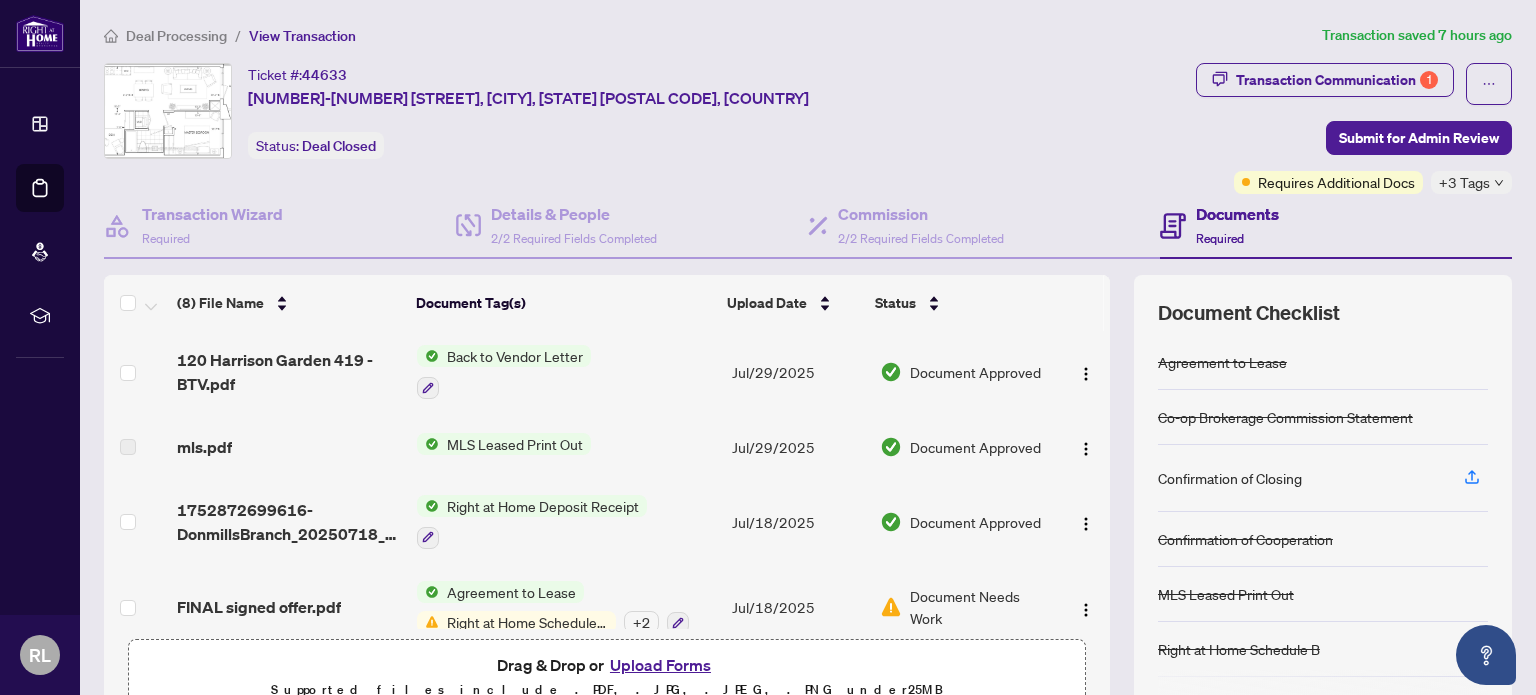 scroll, scrollTop: 357, scrollLeft: 0, axis: vertical 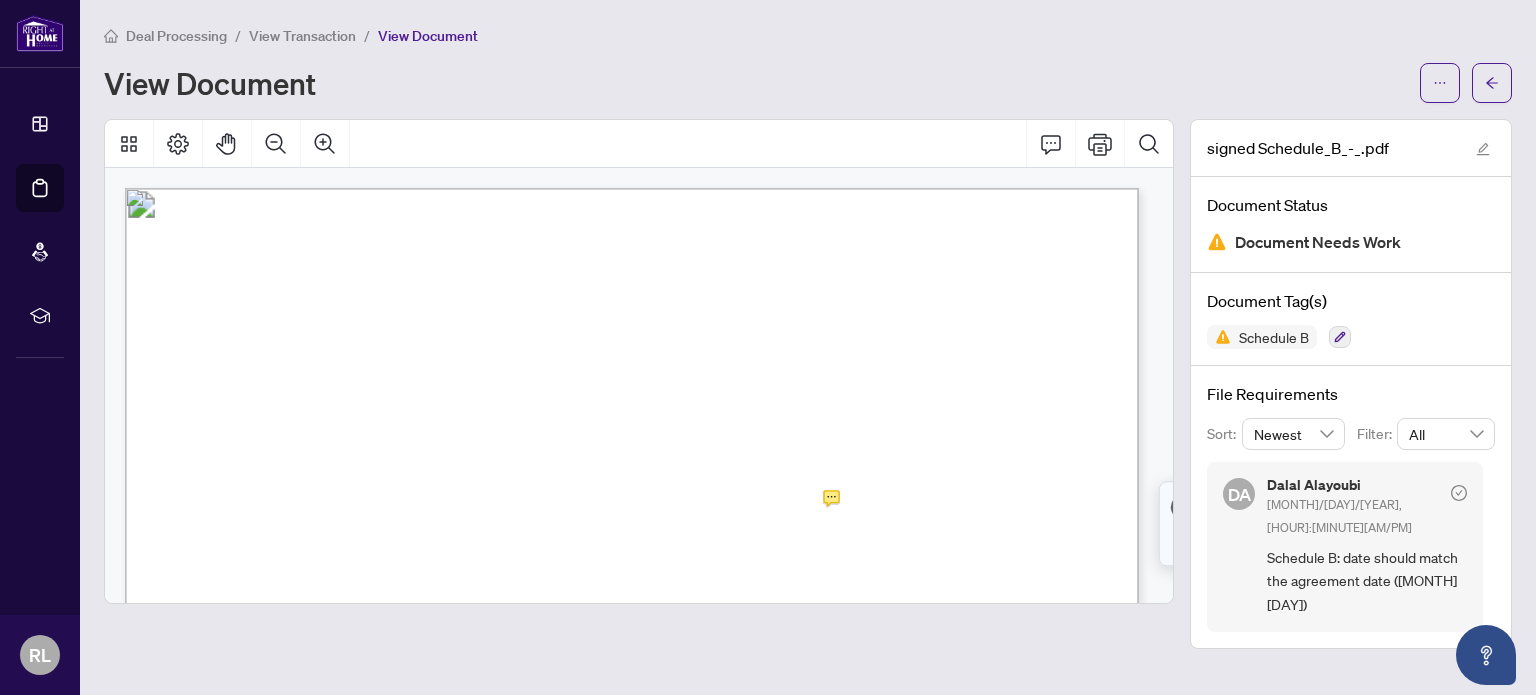 click on "DigiSign Verified - [UUID]" at bounding box center [808, 347] 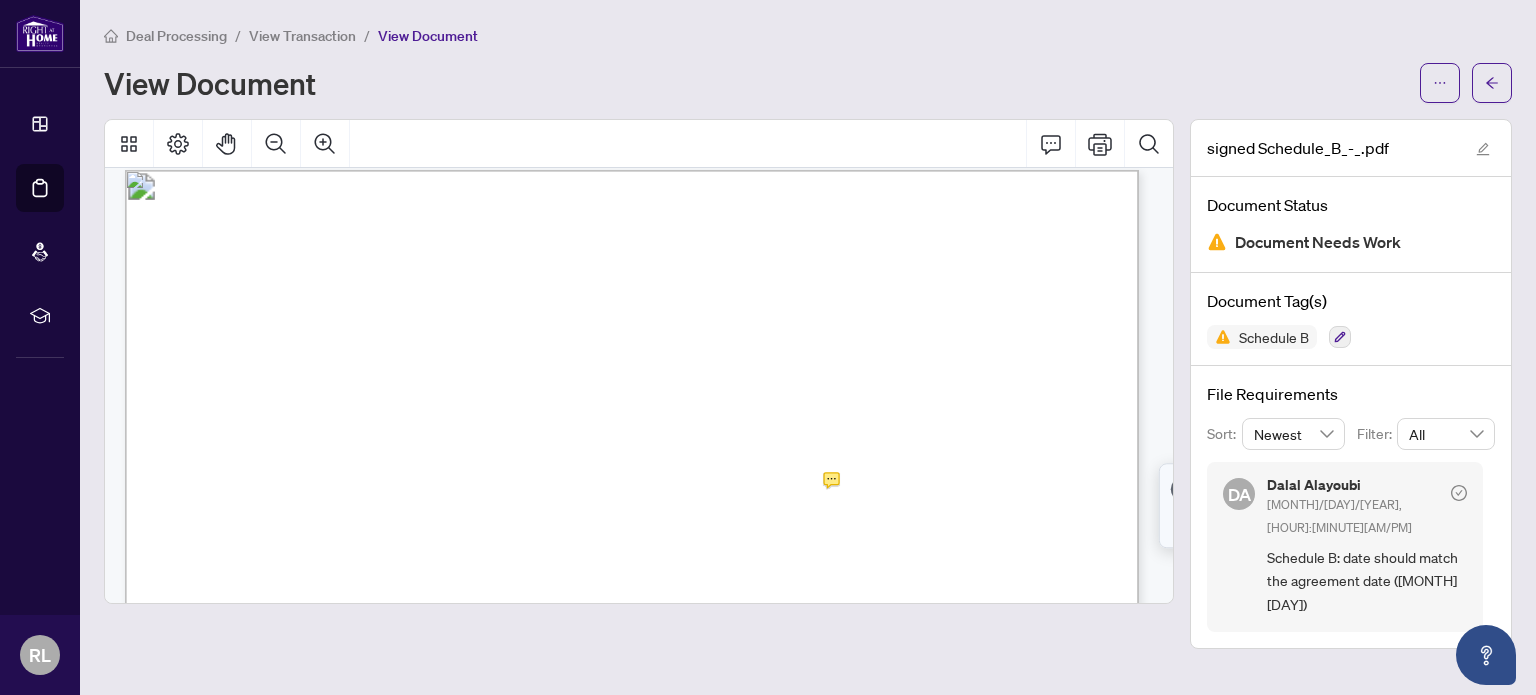 scroll, scrollTop: 0, scrollLeft: 0, axis: both 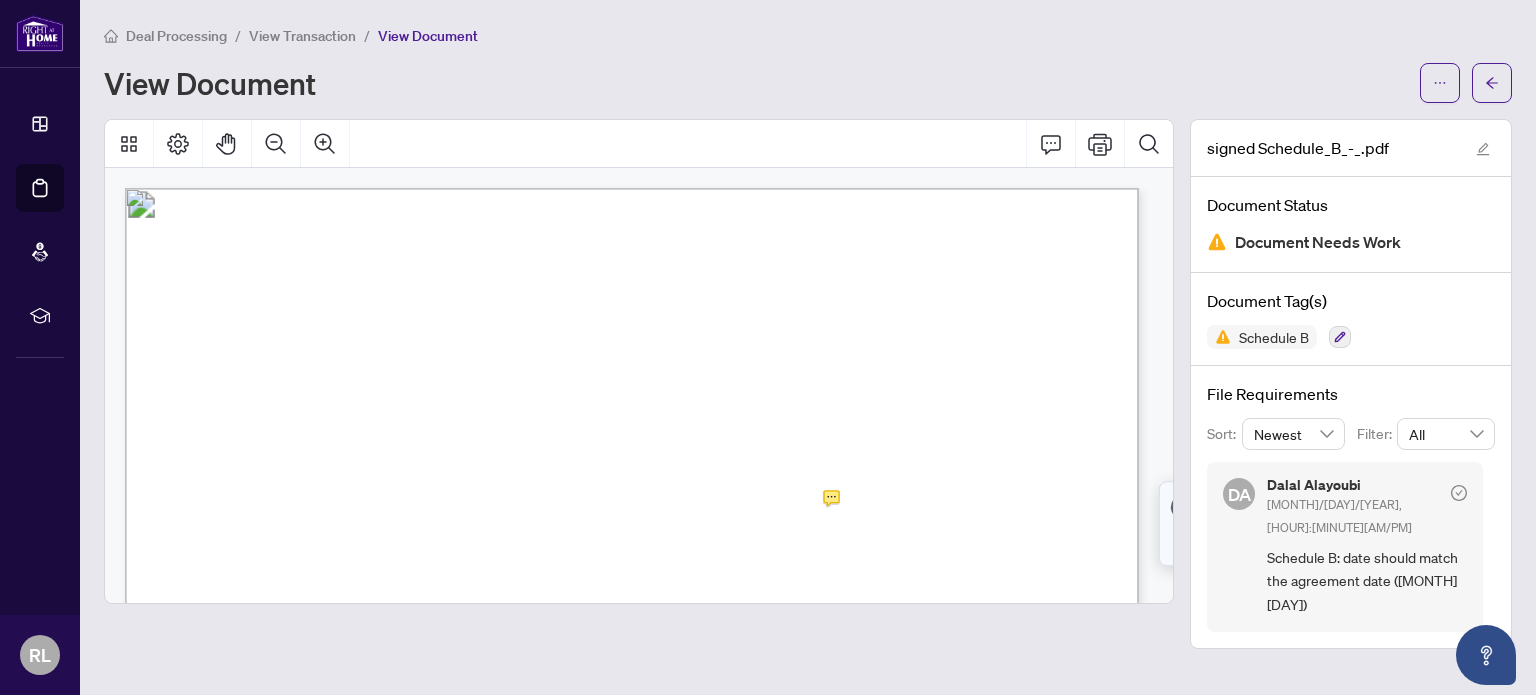 click on "View Transaction" at bounding box center (302, 36) 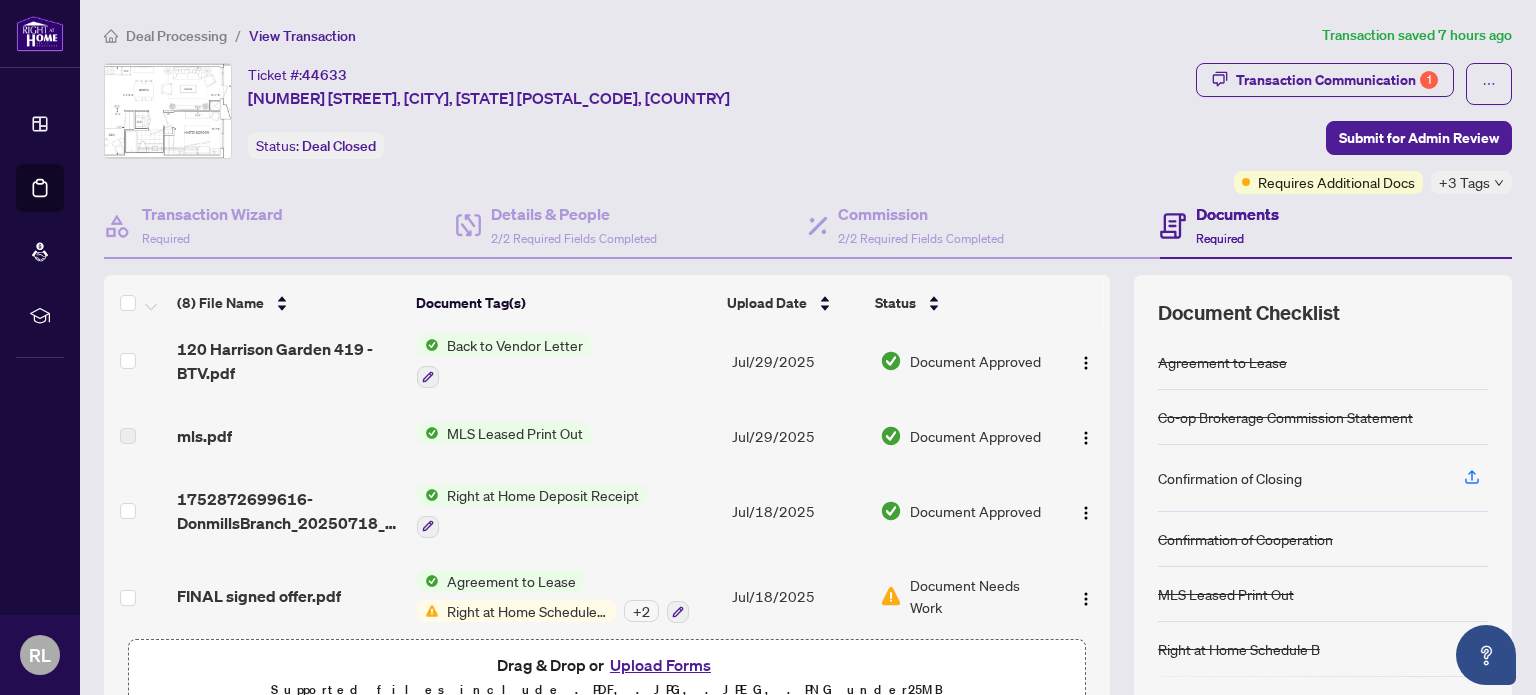 scroll, scrollTop: 357, scrollLeft: 0, axis: vertical 